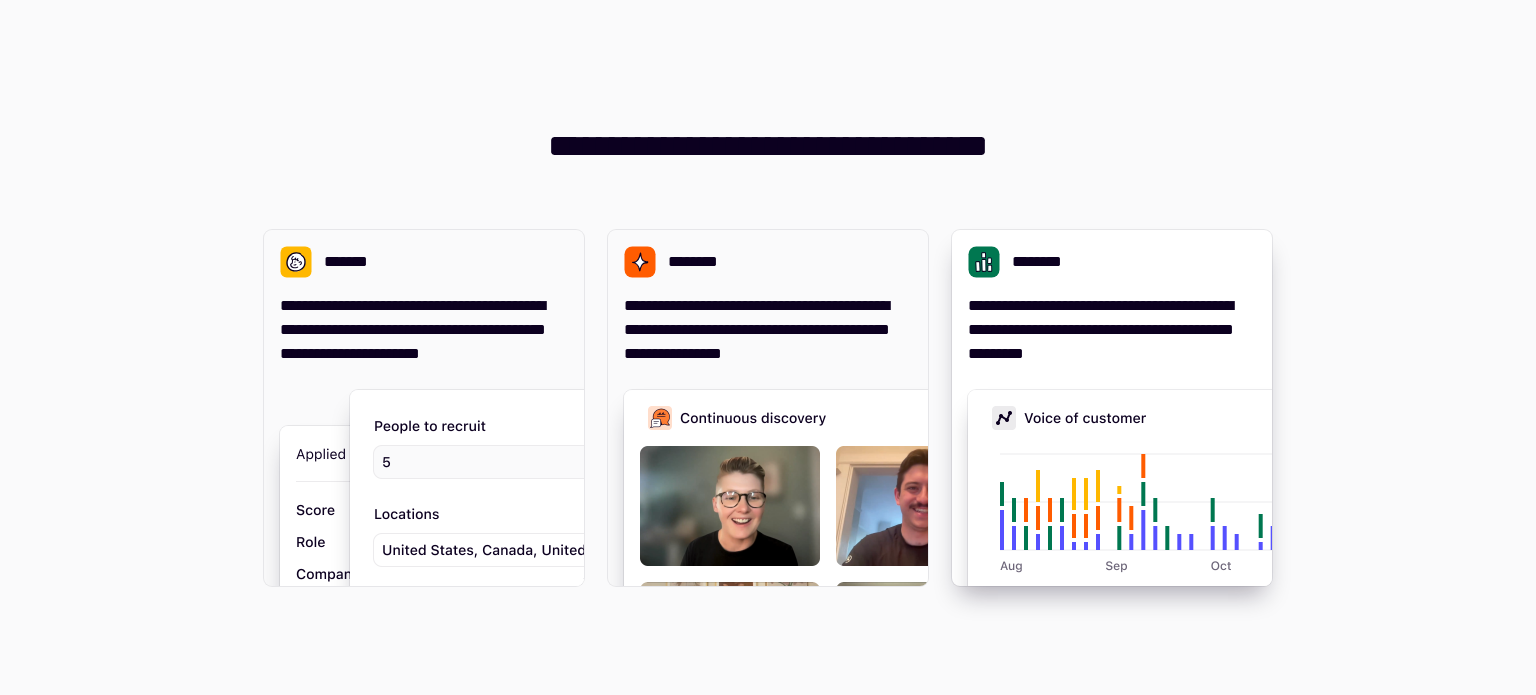 scroll, scrollTop: 0, scrollLeft: 0, axis: both 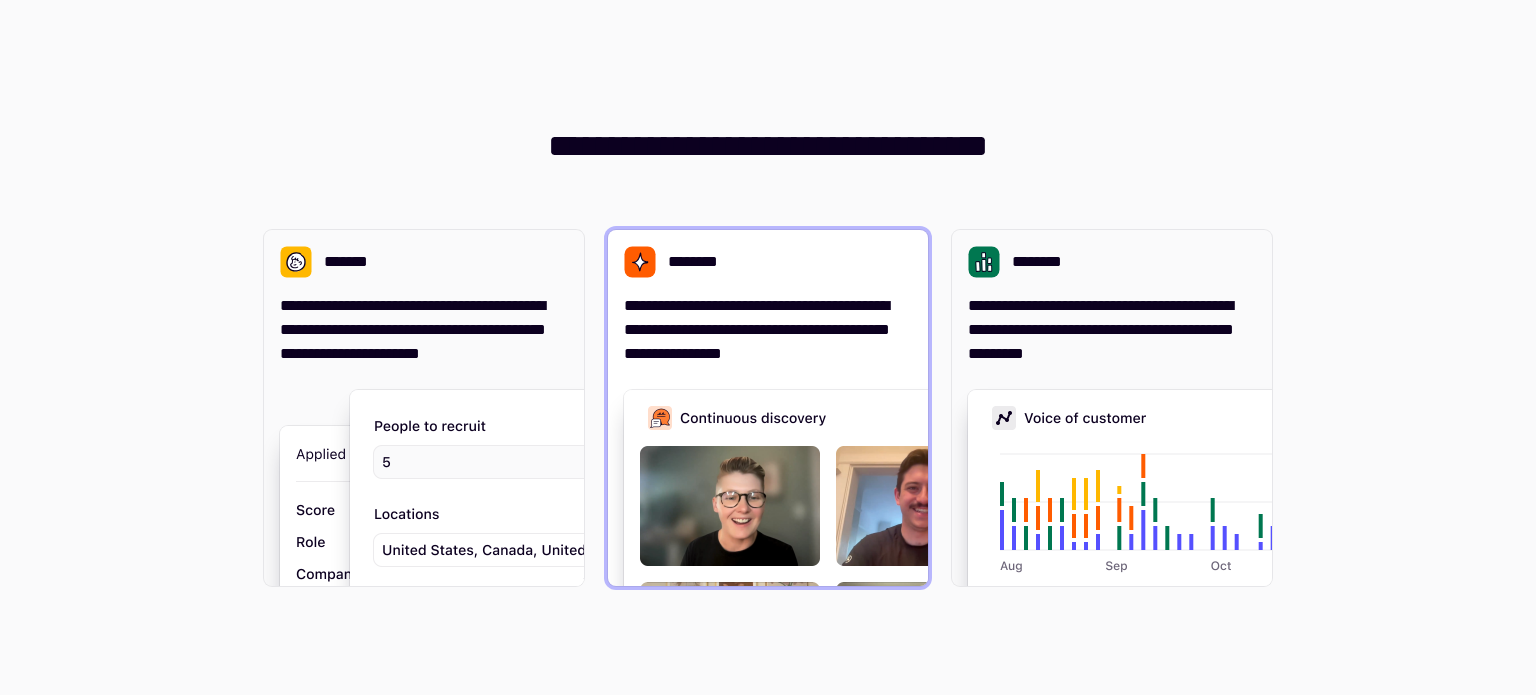 click on "**********" at bounding box center (768, 298) 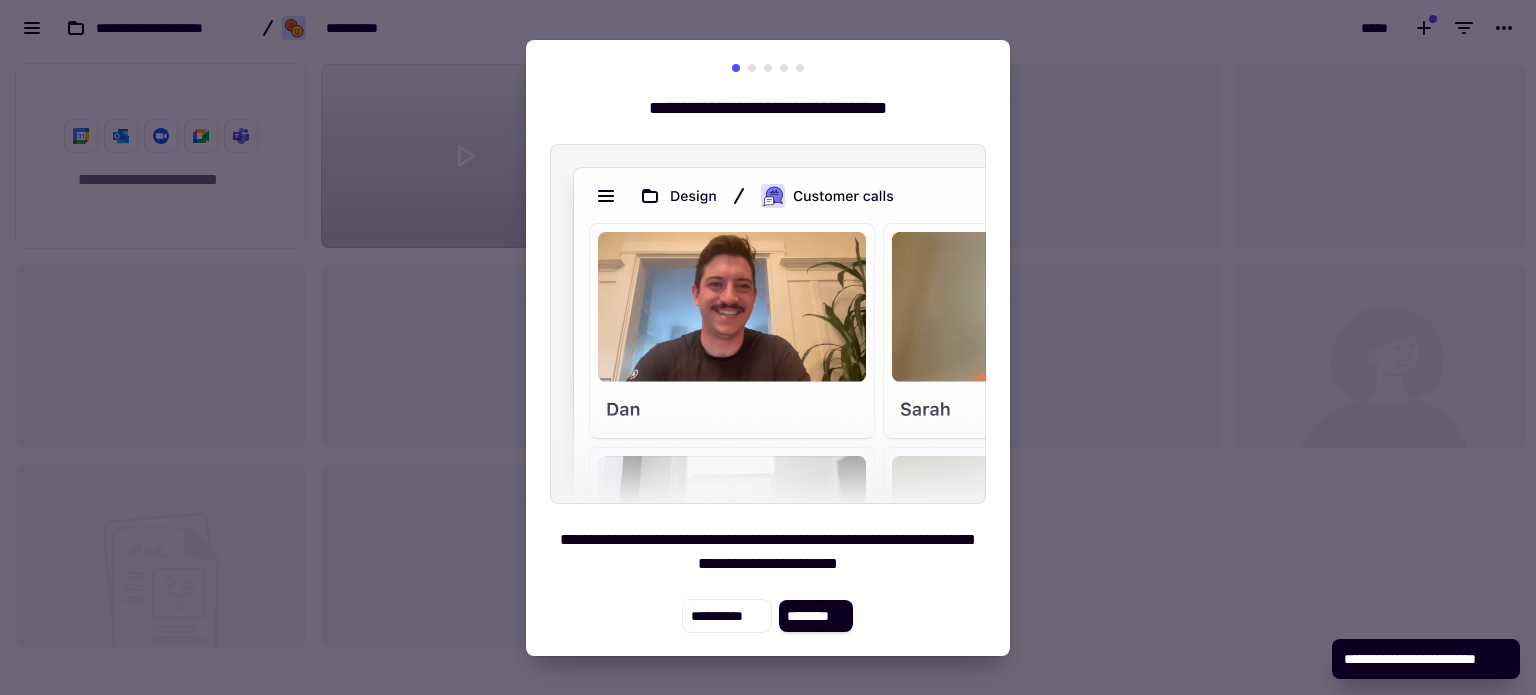 scroll, scrollTop: 16, scrollLeft: 16, axis: both 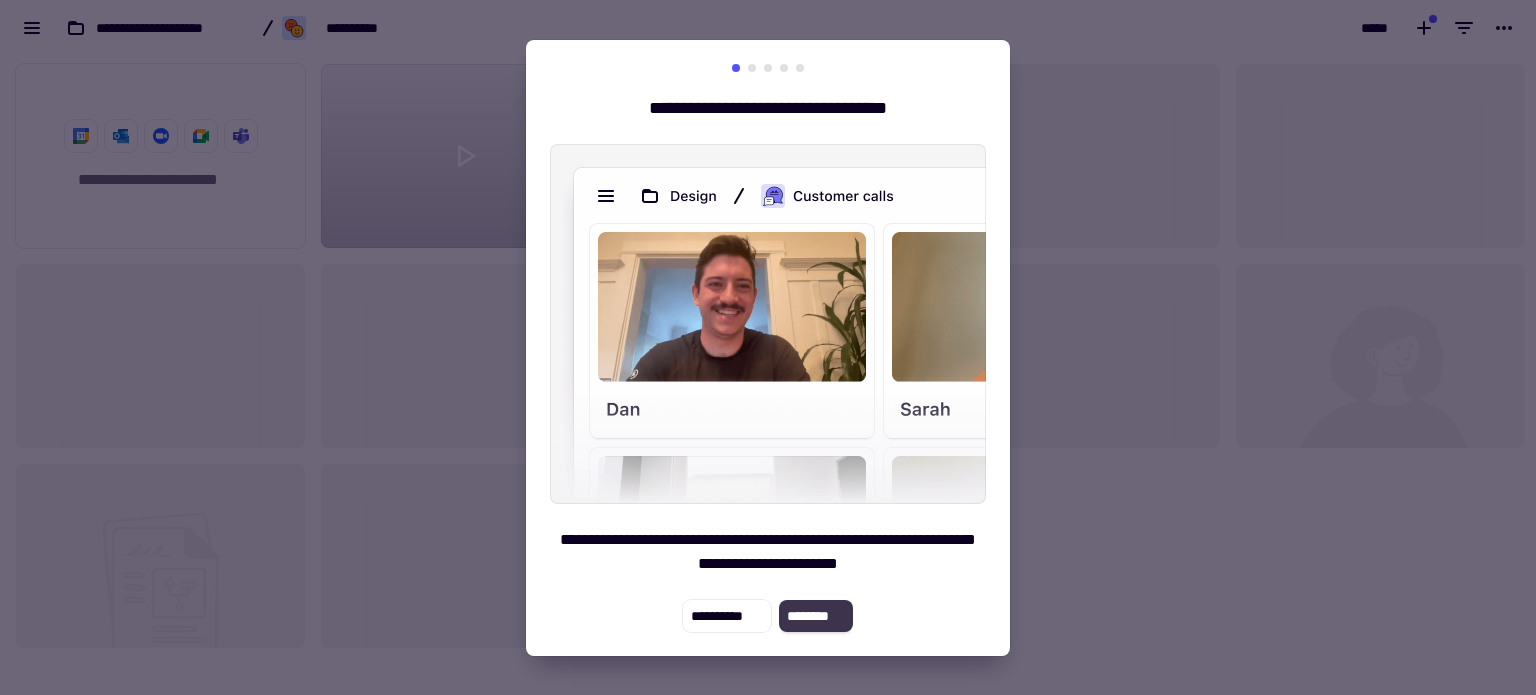 click on "********" 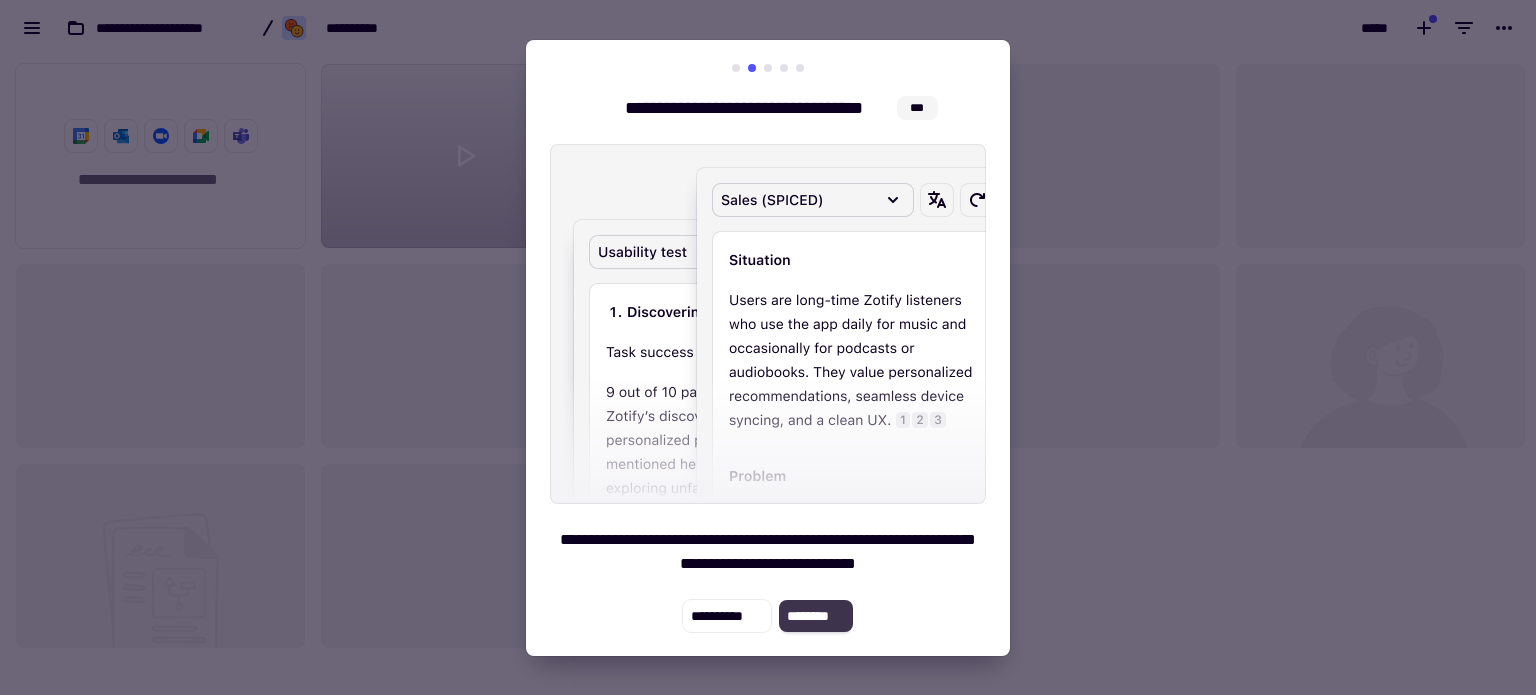click on "********" 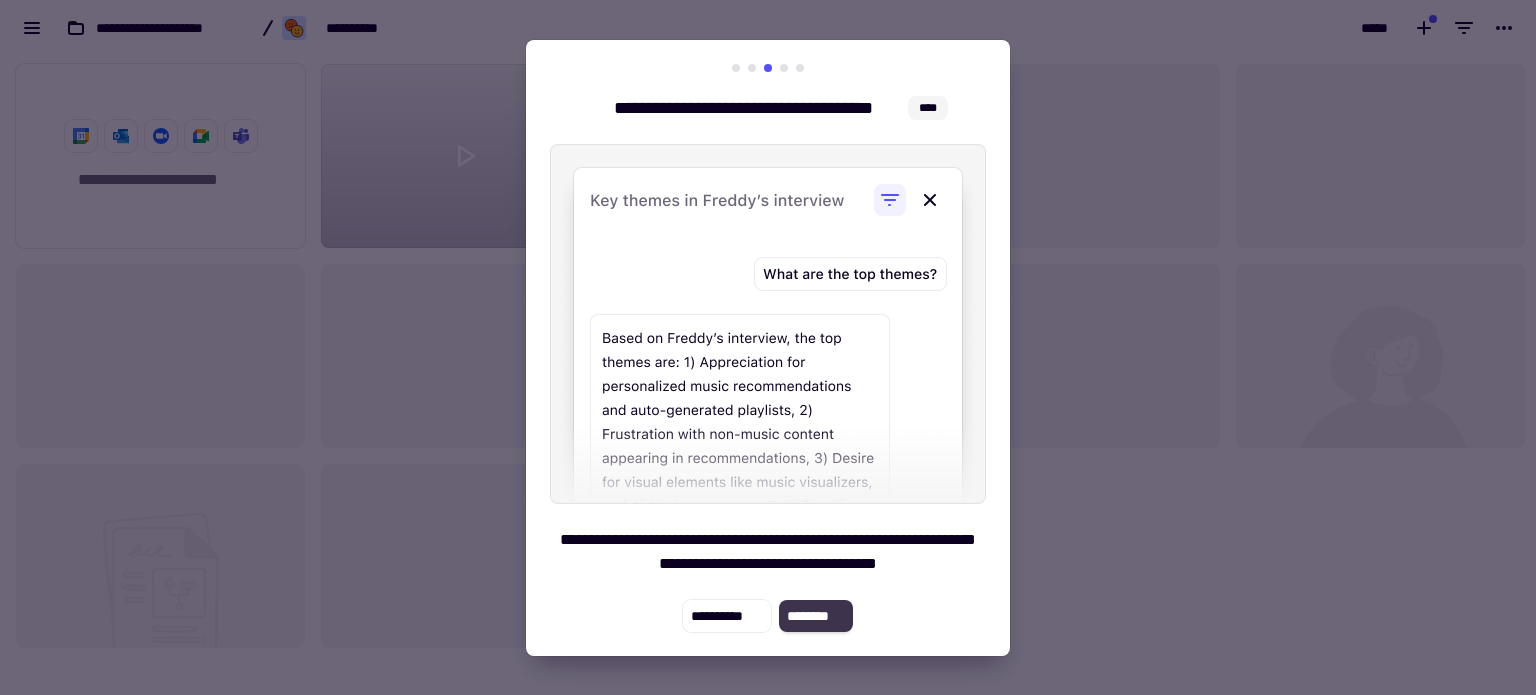 click on "********" 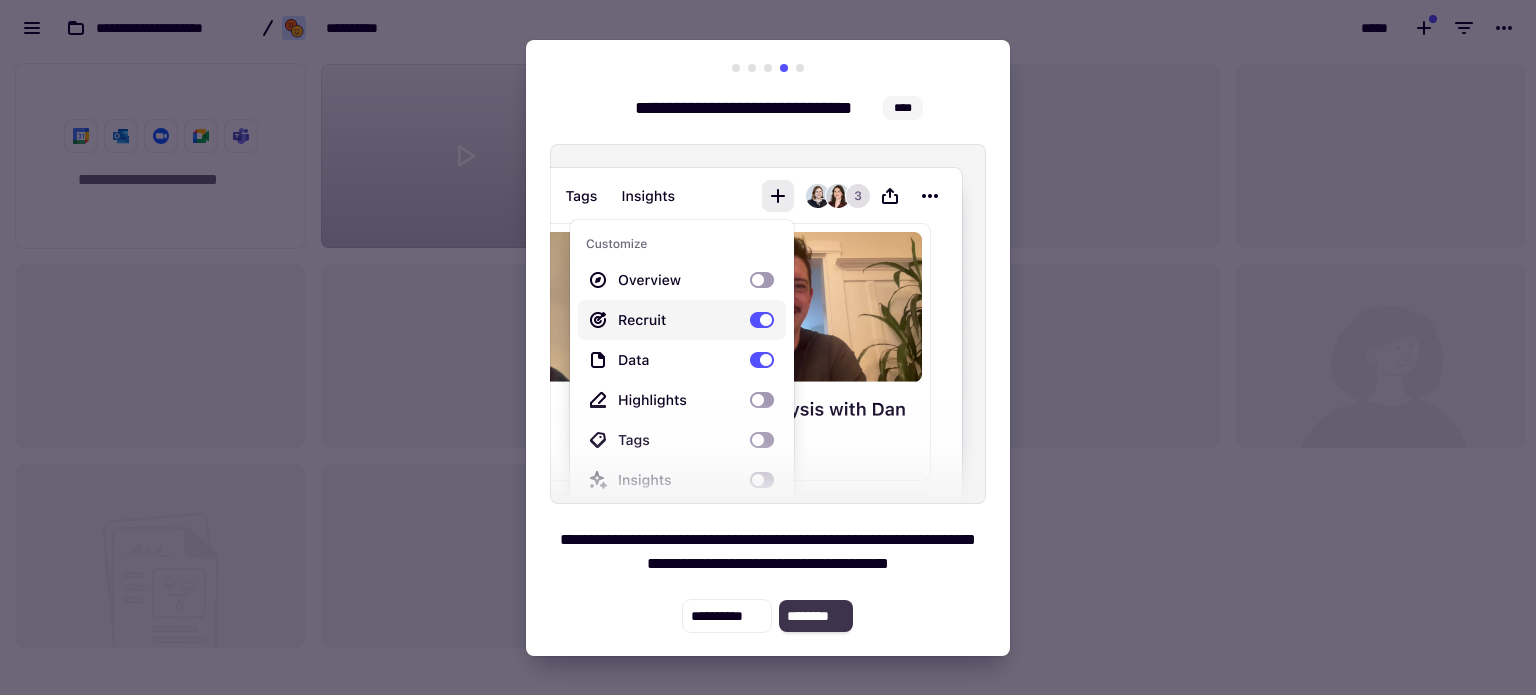 click on "********" 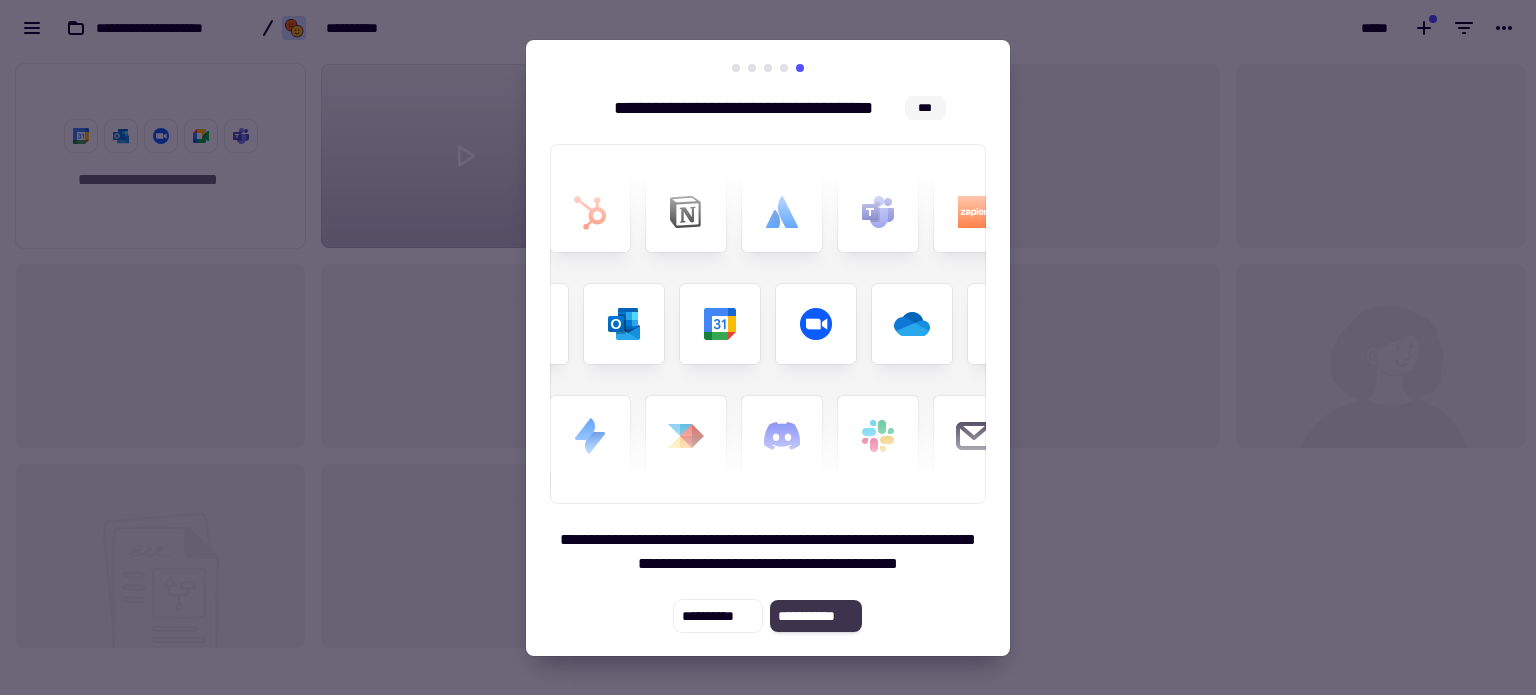 click on "**********" 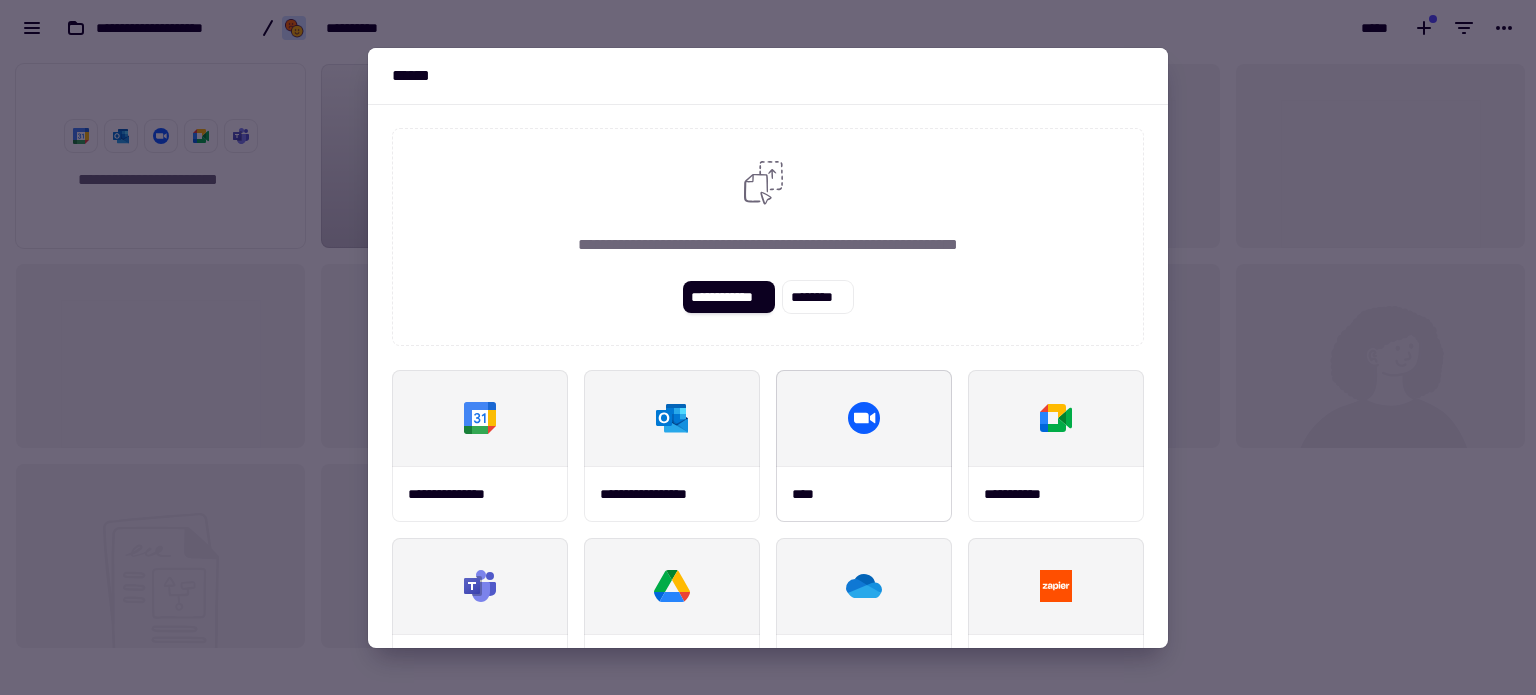 click 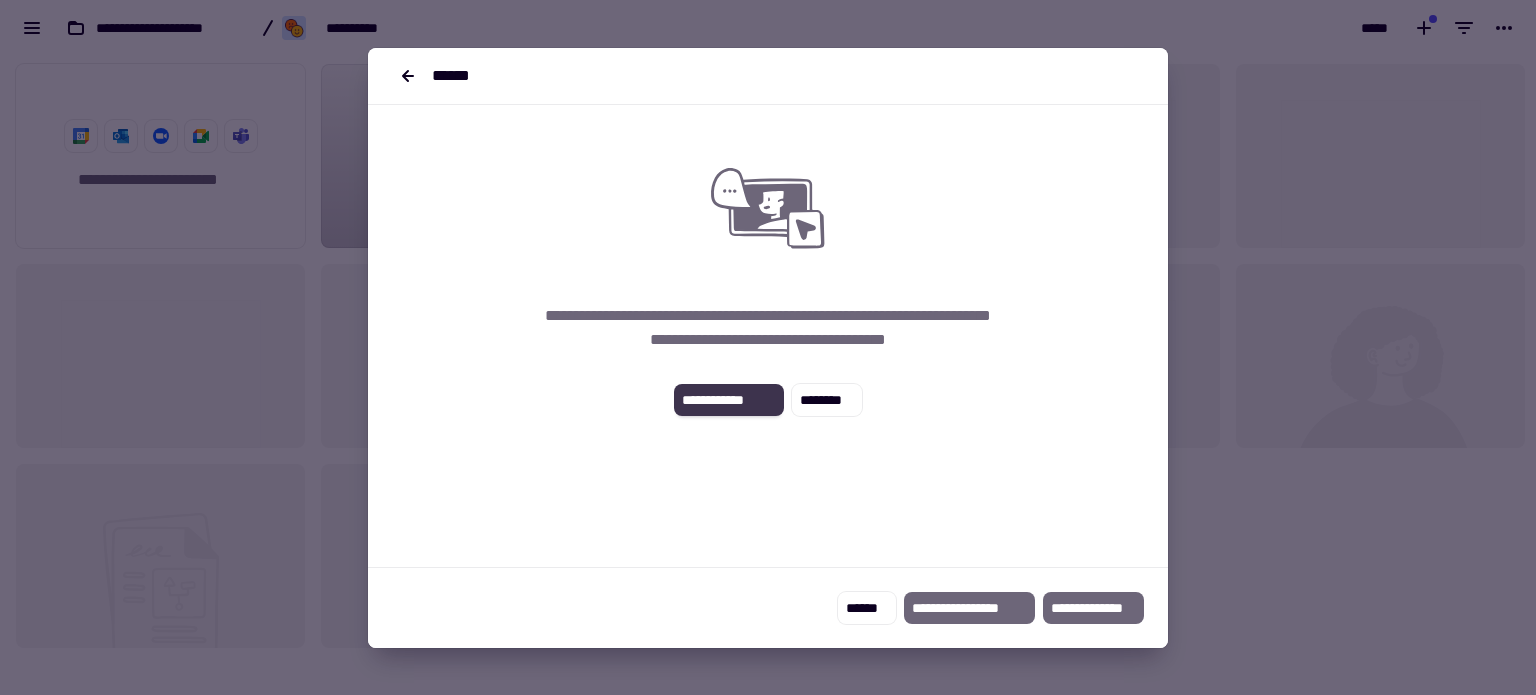 click on "**********" 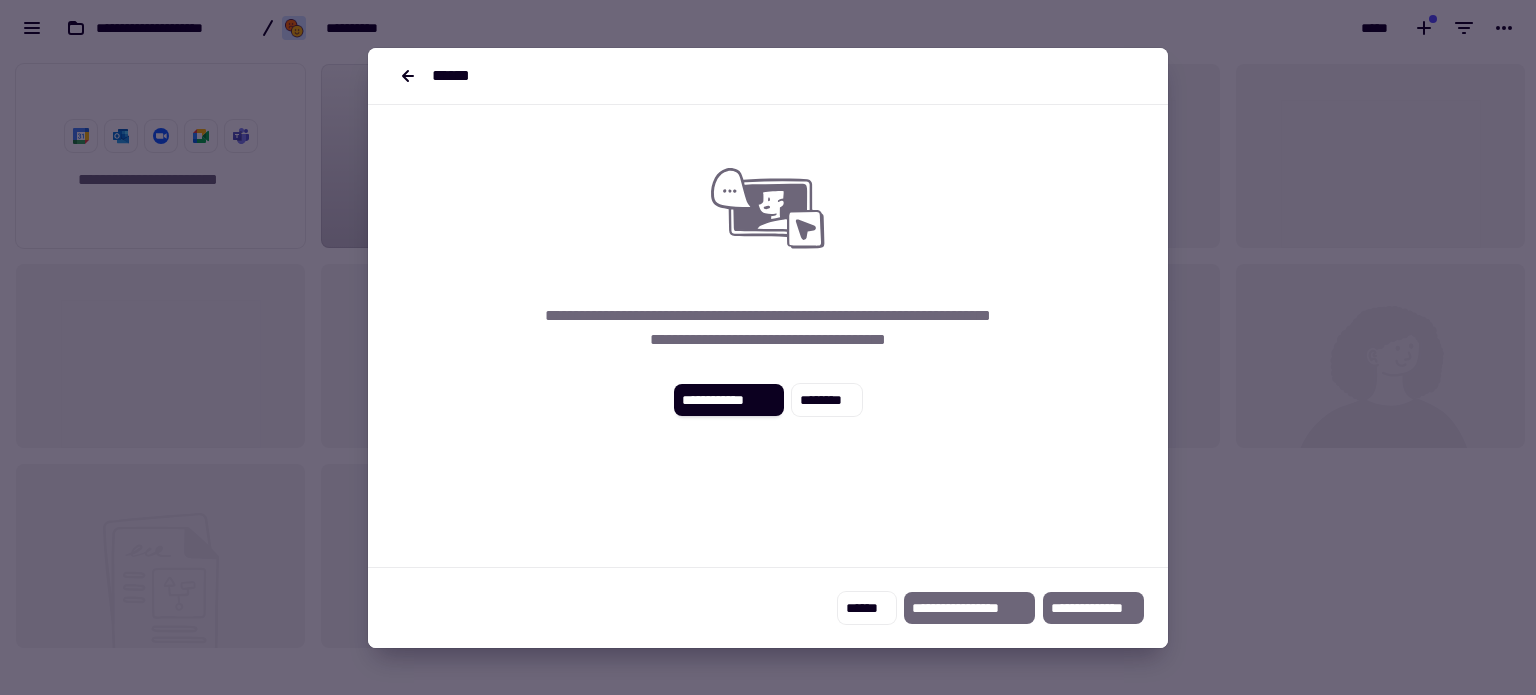 click 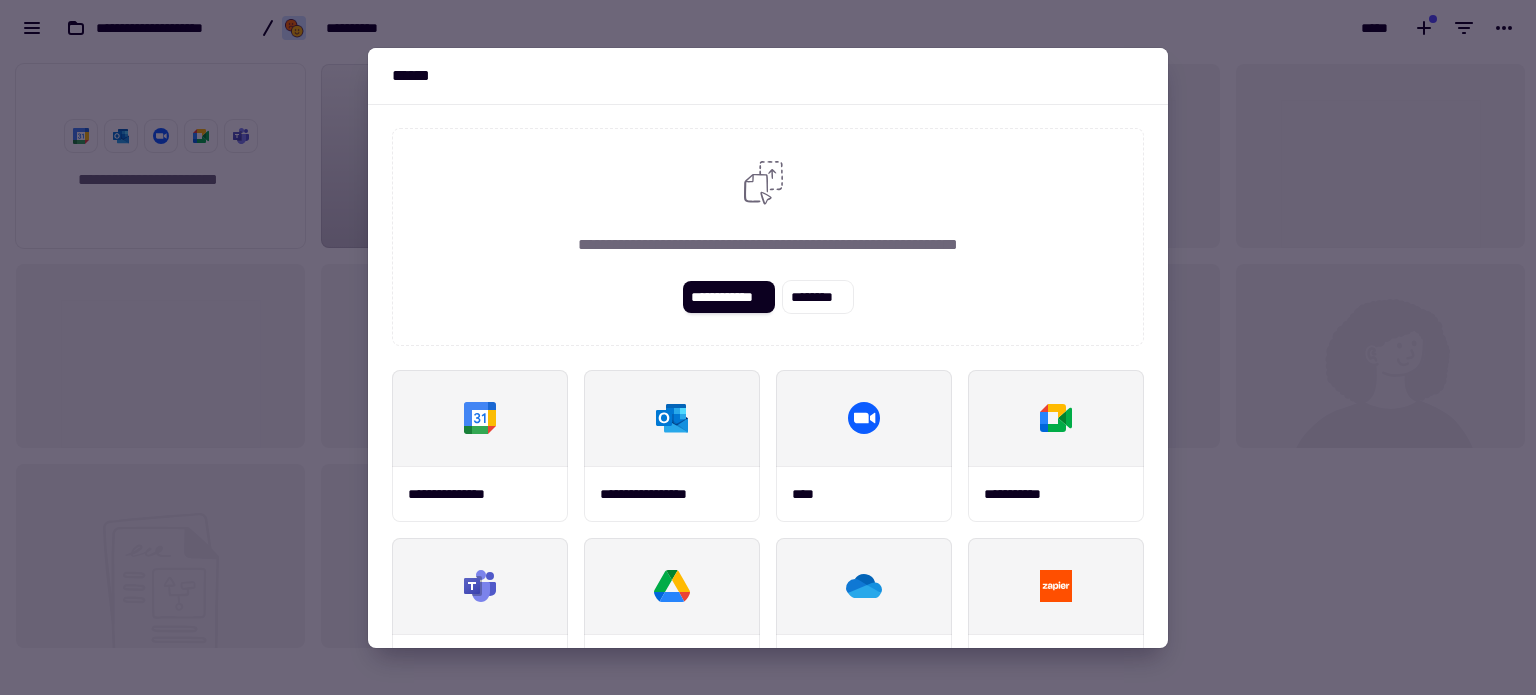 click at bounding box center (768, 347) 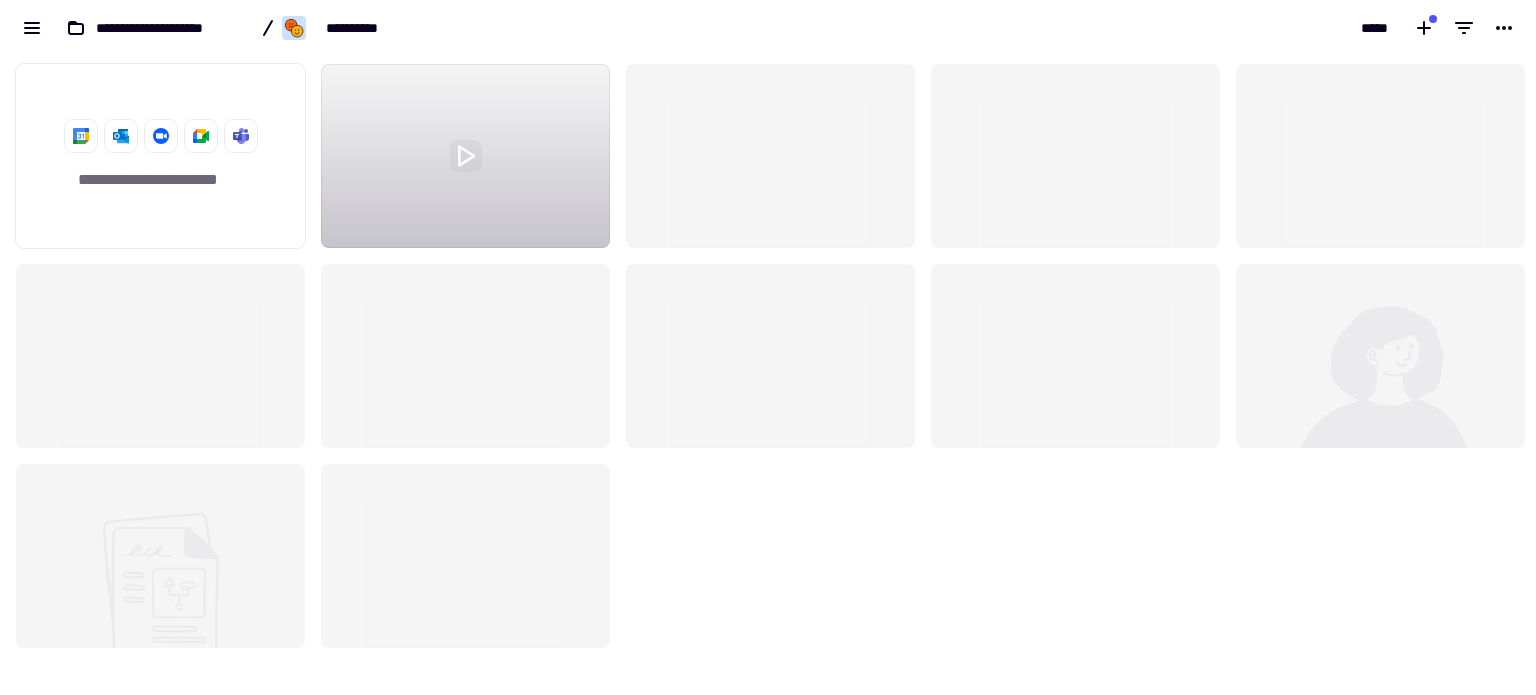 click 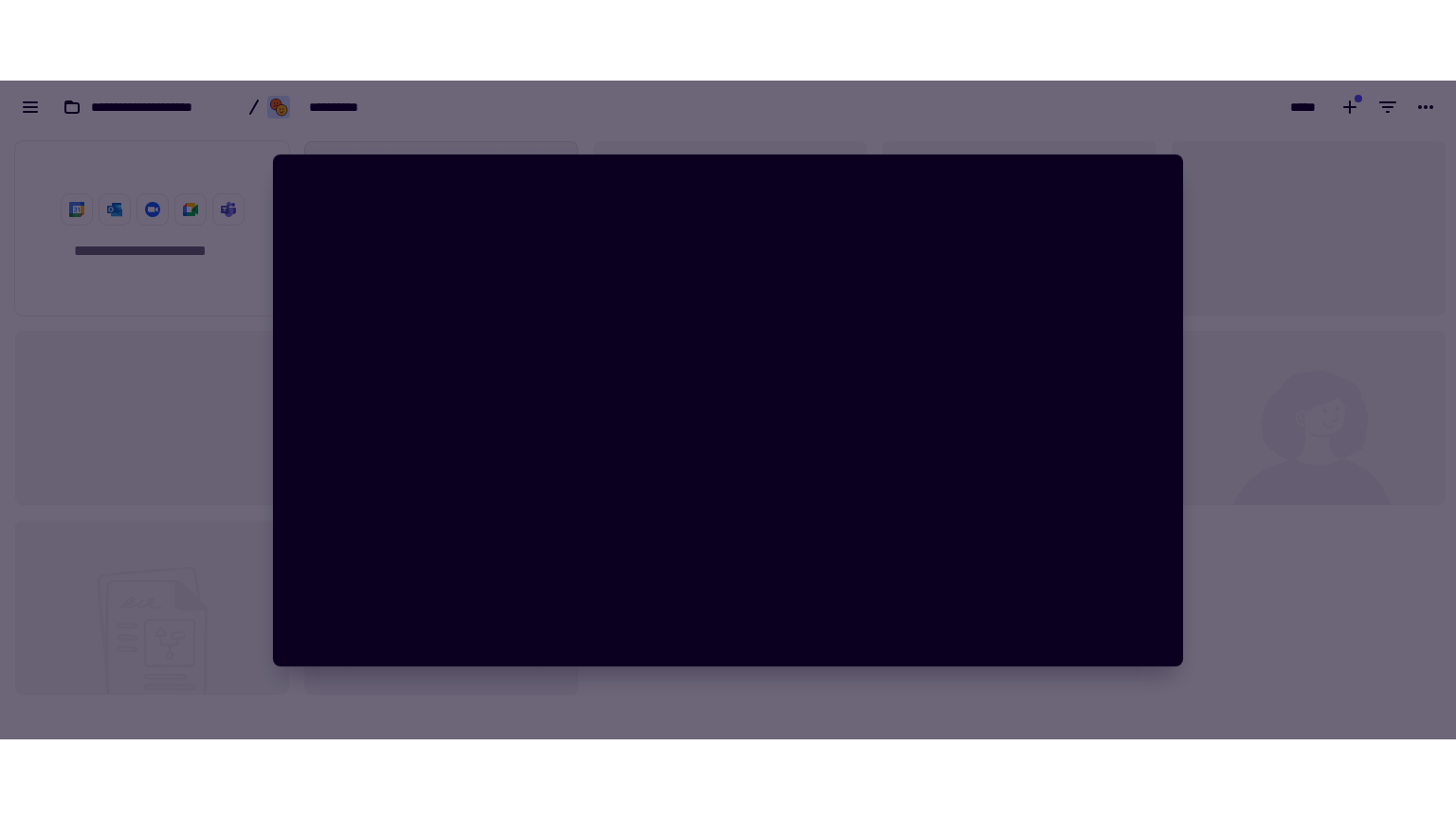 scroll, scrollTop: 15, scrollLeft: 15, axis: both 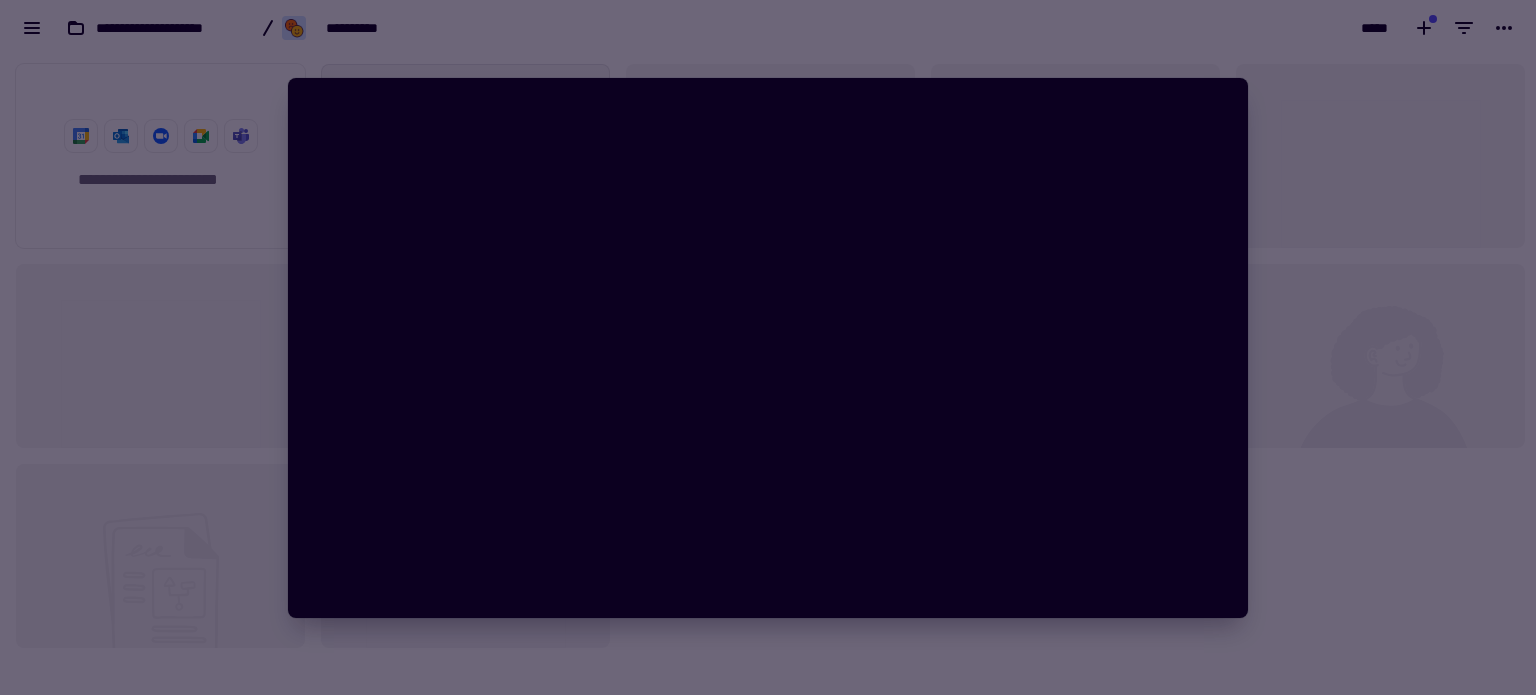 click at bounding box center [768, 347] 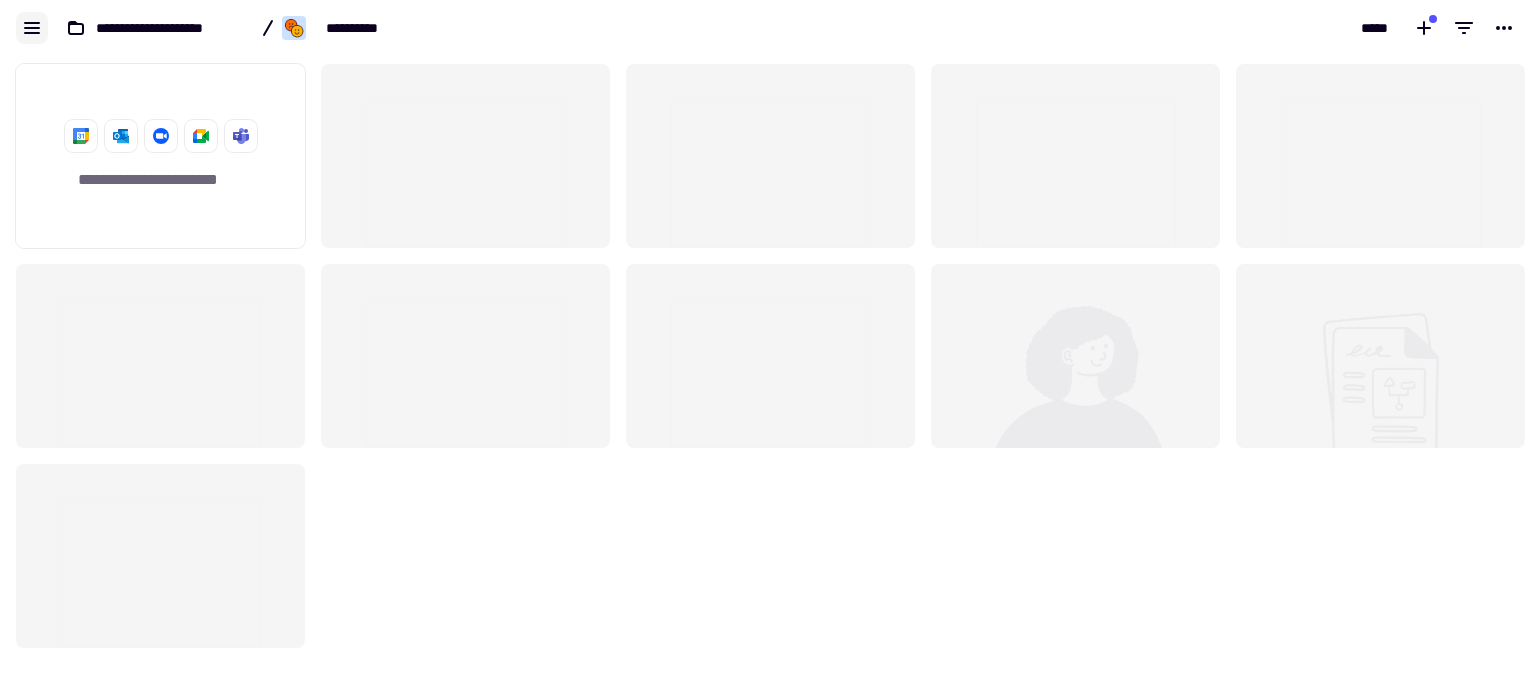 click 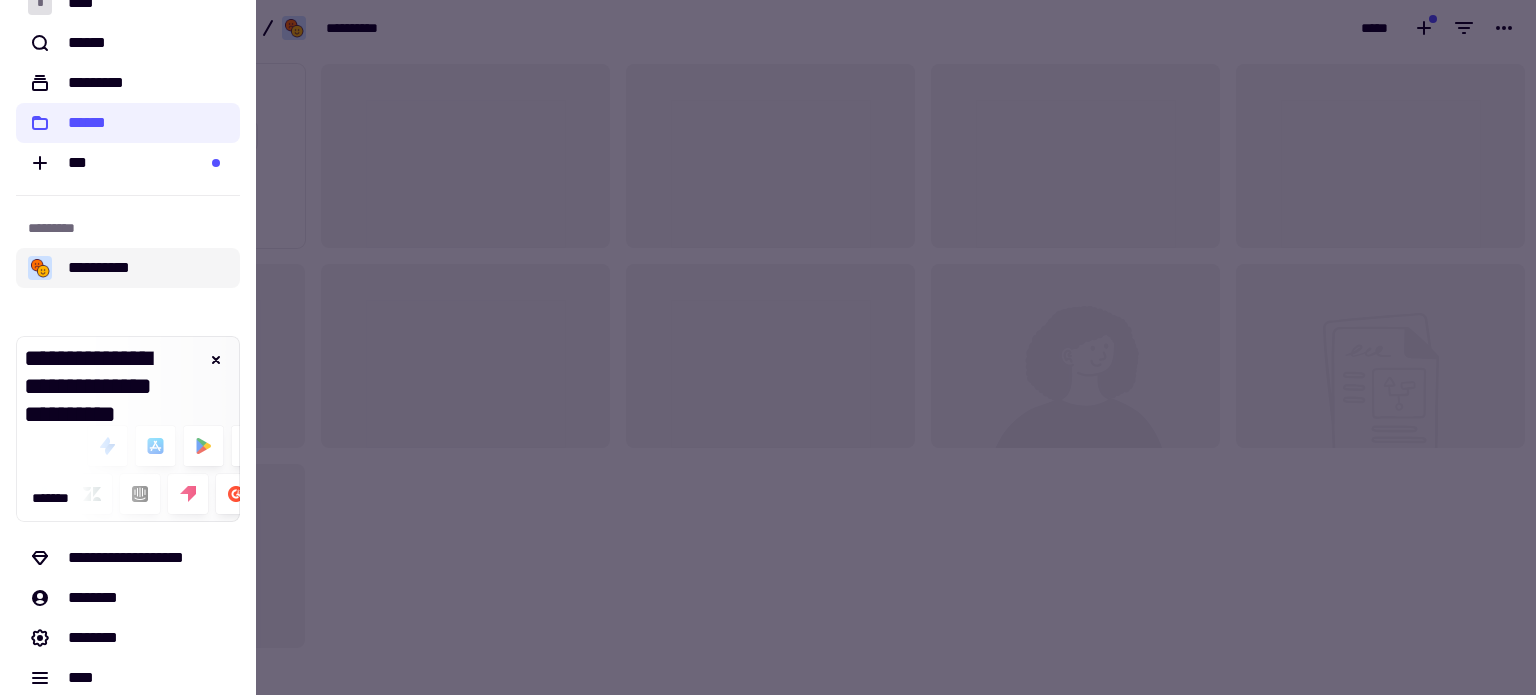 scroll, scrollTop: 52, scrollLeft: 0, axis: vertical 